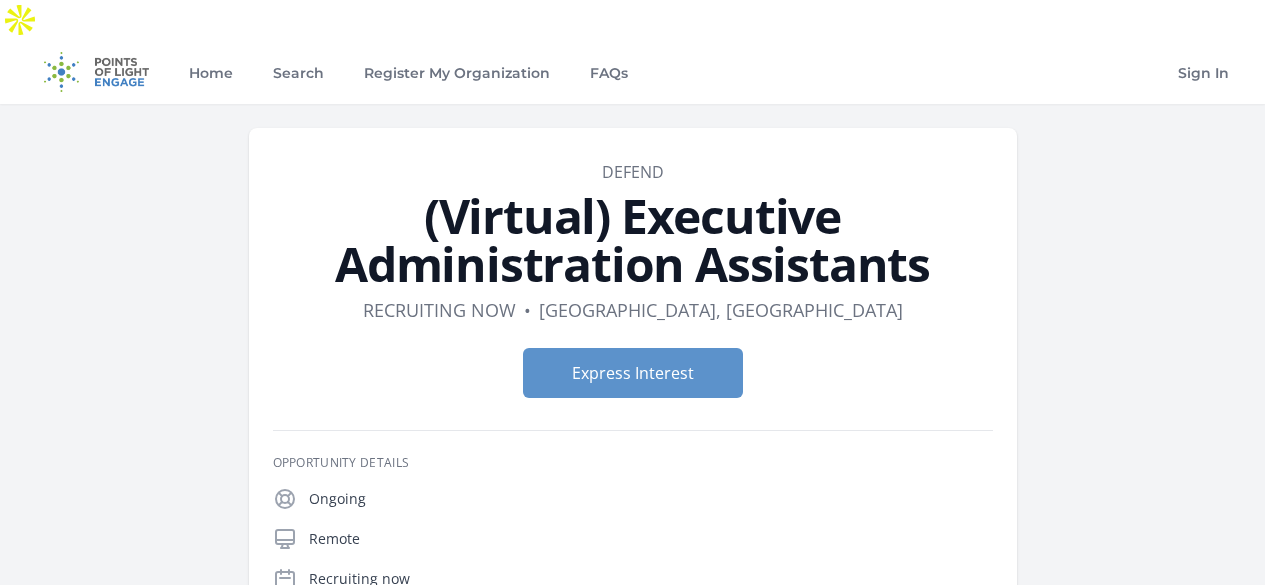 scroll, scrollTop: 2265, scrollLeft: 0, axis: vertical 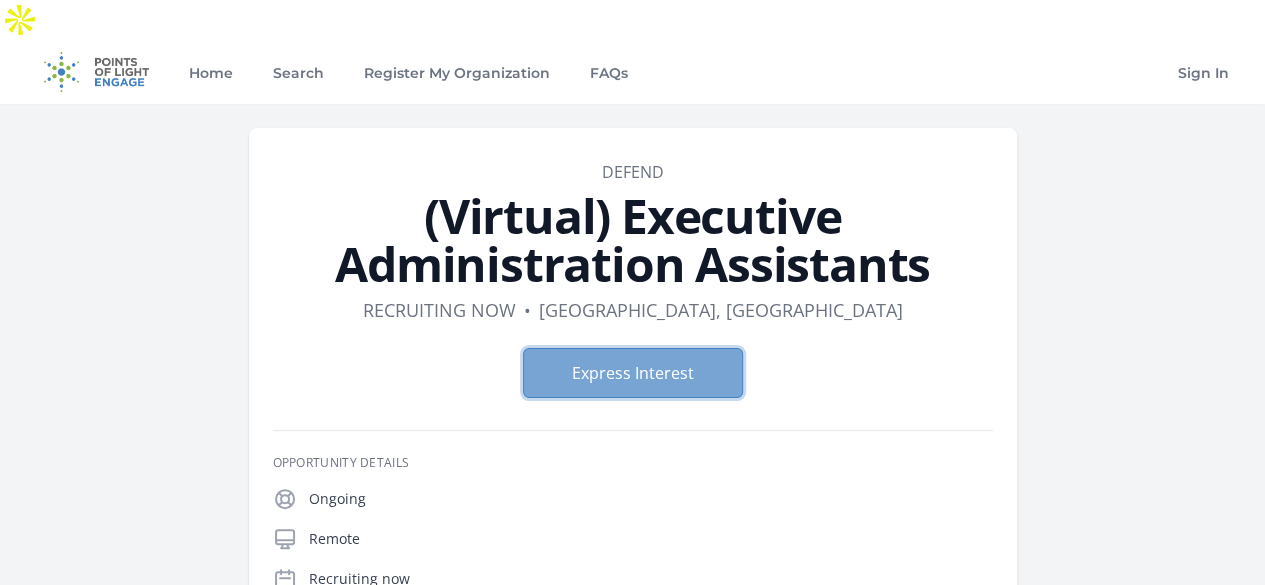 click on "Express Interest" at bounding box center [633, 373] 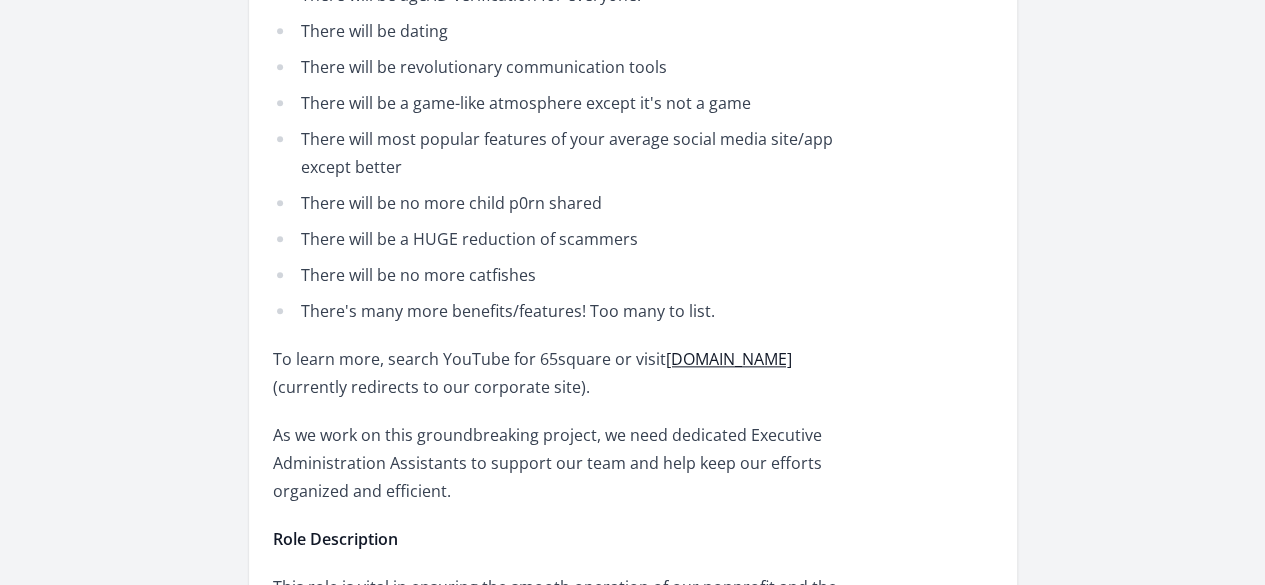 scroll, scrollTop: 1026, scrollLeft: 0, axis: vertical 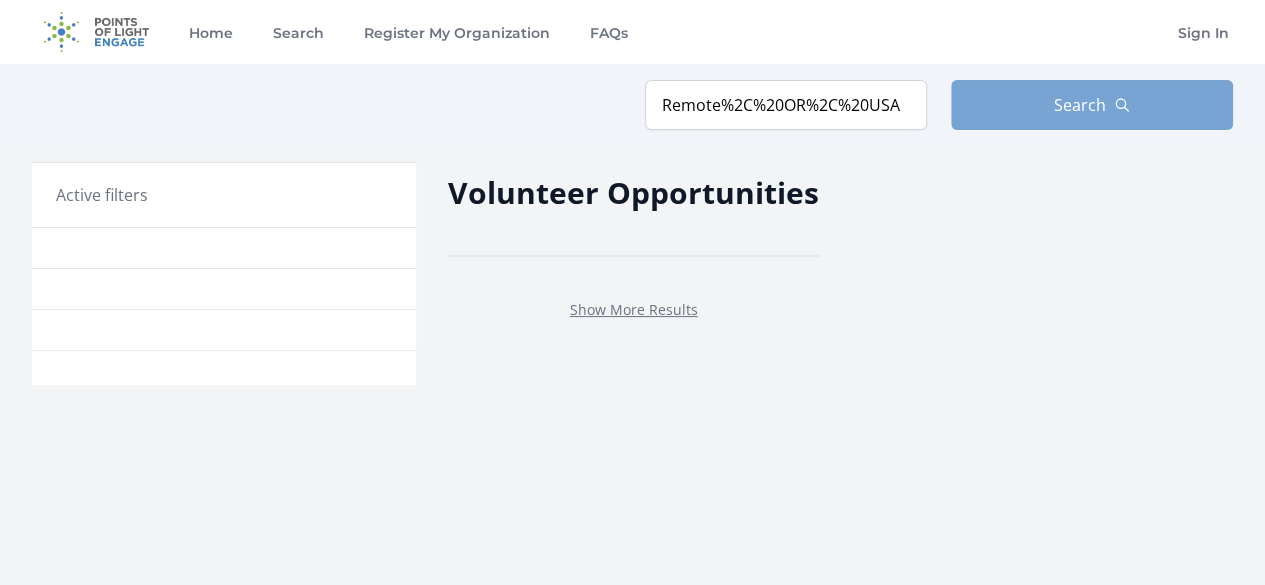 type on "Remote, OR, USA" 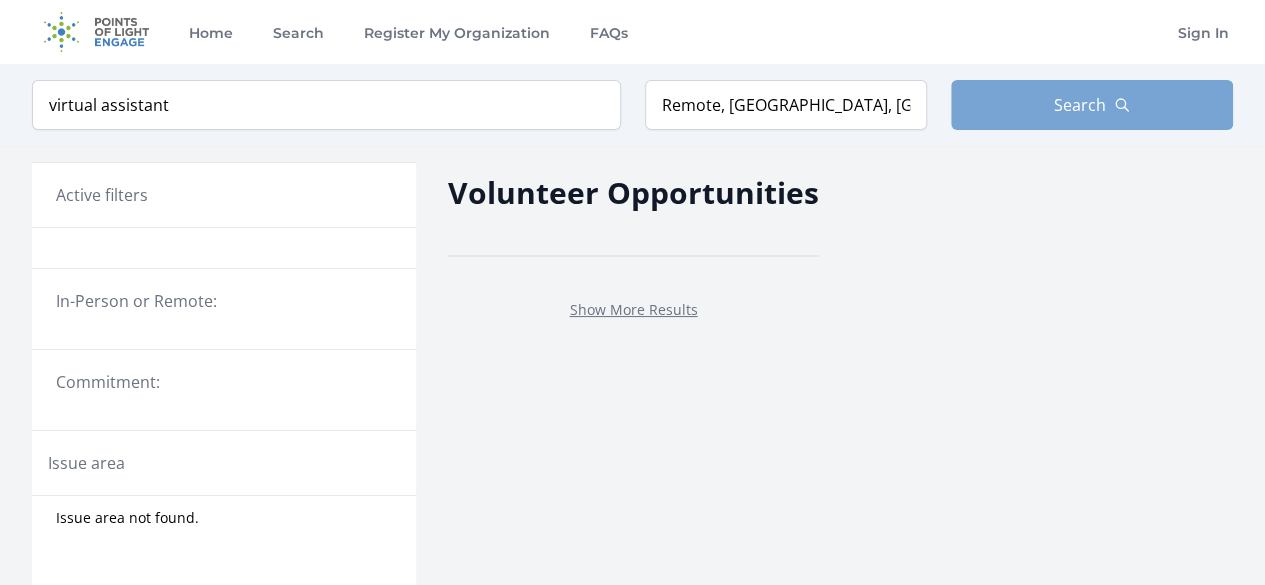 scroll, scrollTop: 616, scrollLeft: 0, axis: vertical 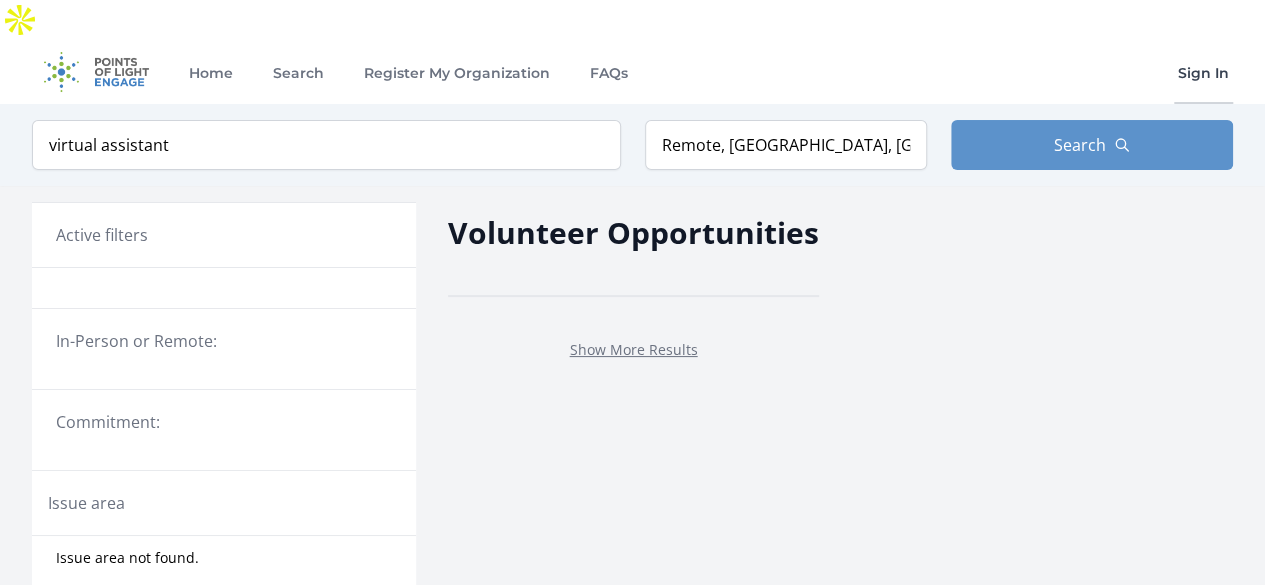 click on "Sign In" at bounding box center (1203, 72) 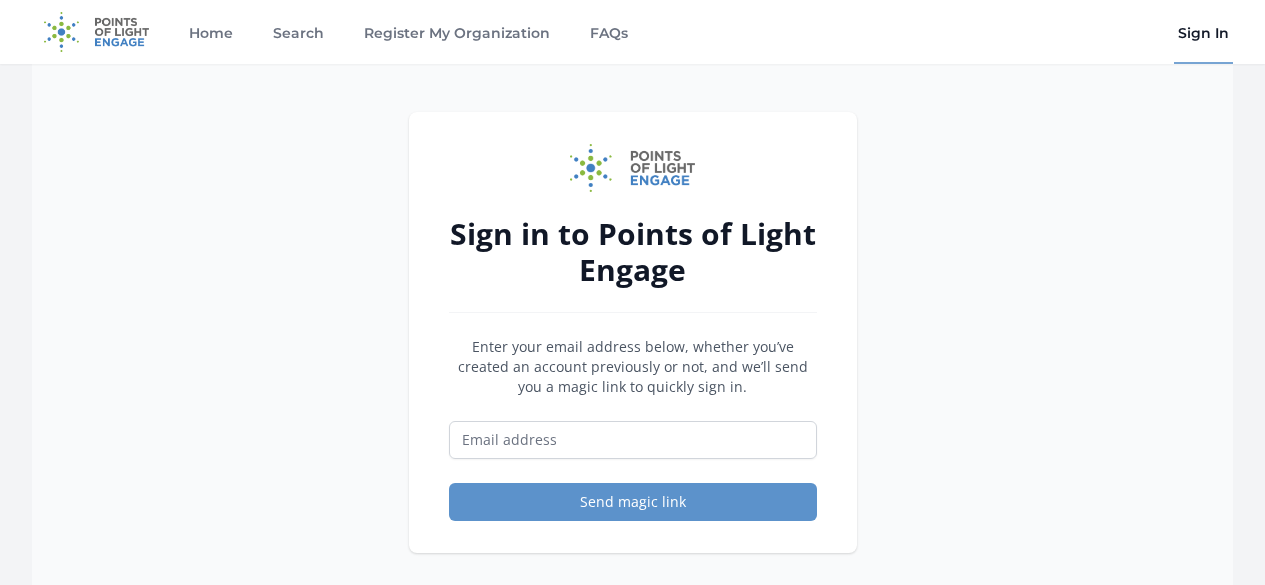 scroll, scrollTop: 0, scrollLeft: 0, axis: both 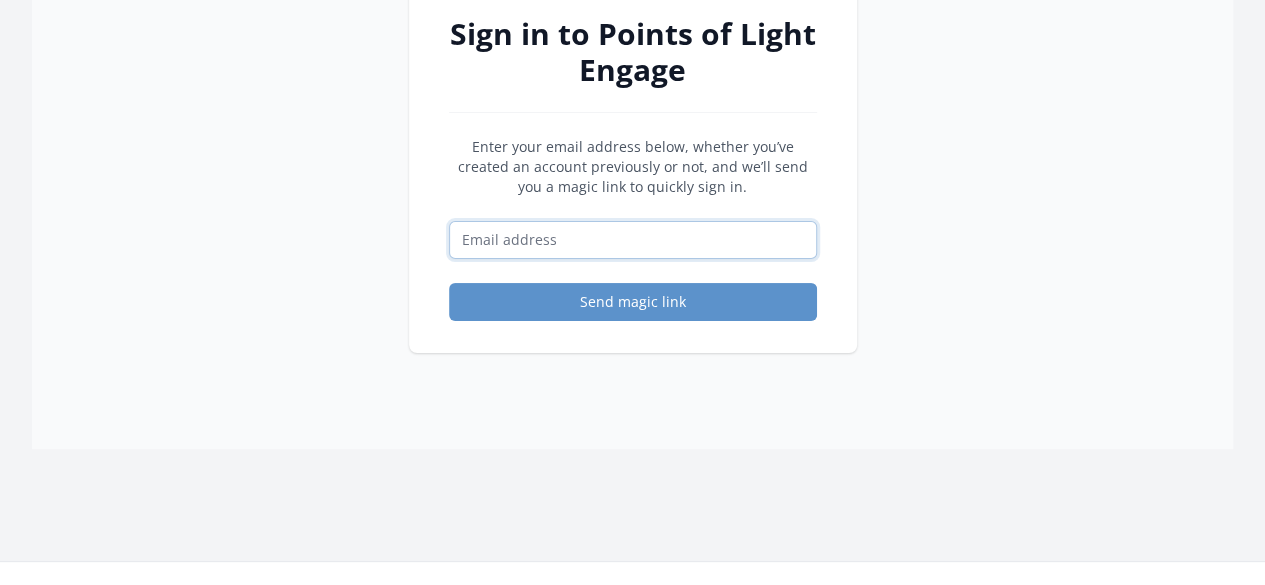 click at bounding box center [633, 240] 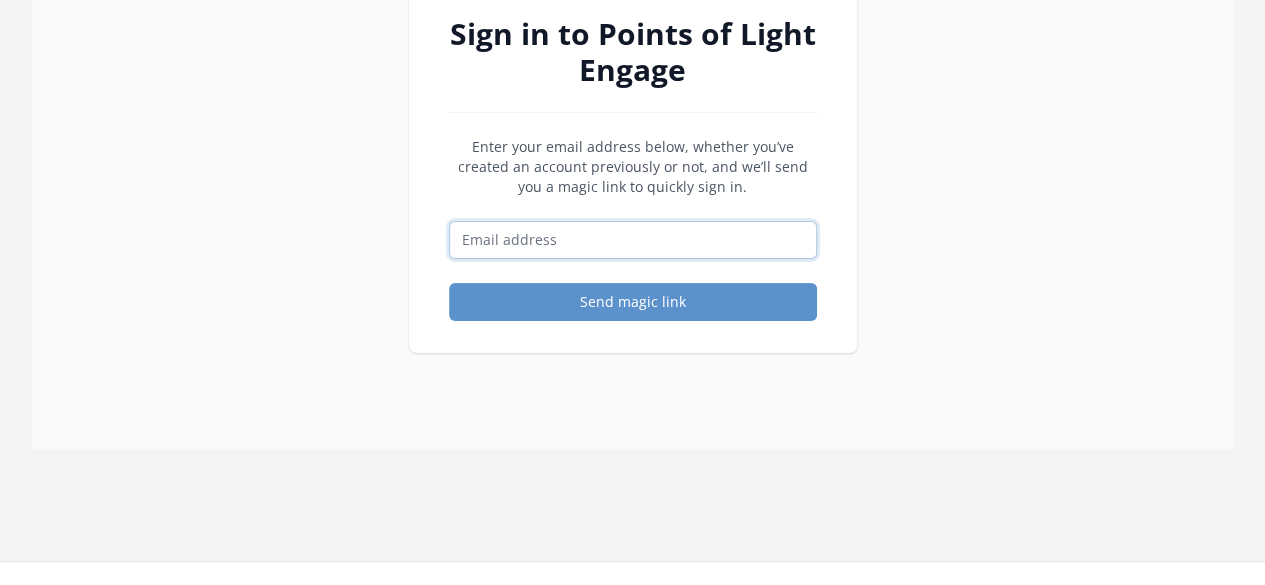 type on "[EMAIL_ADDRESS][DOMAIN_NAME]" 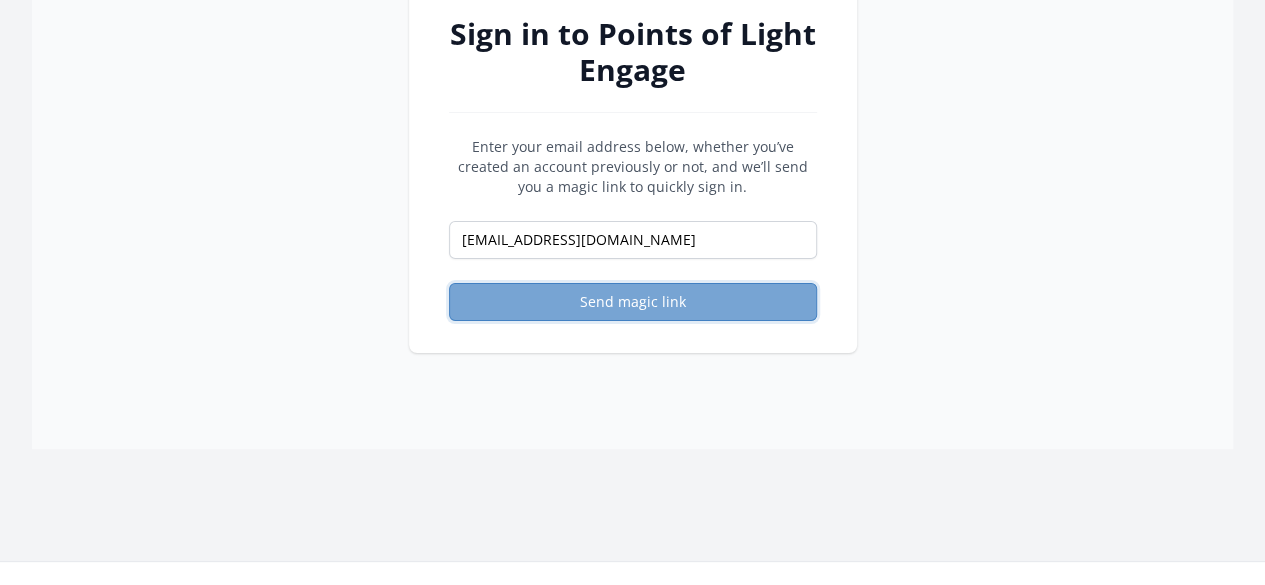 click on "Send magic link" at bounding box center [633, 302] 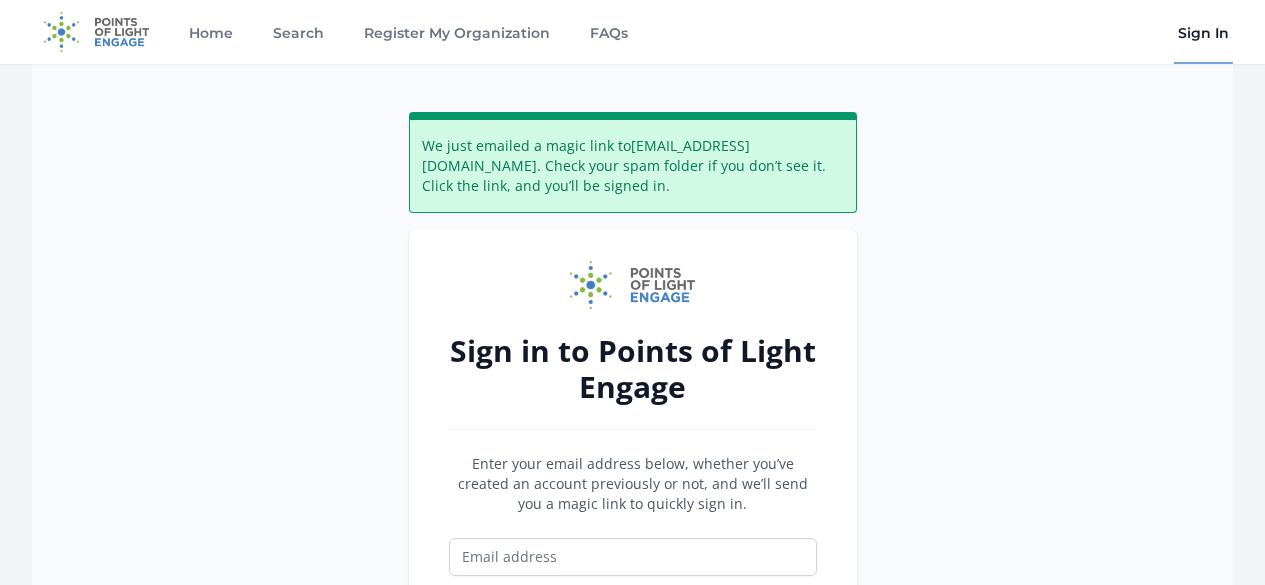 scroll, scrollTop: 0, scrollLeft: 0, axis: both 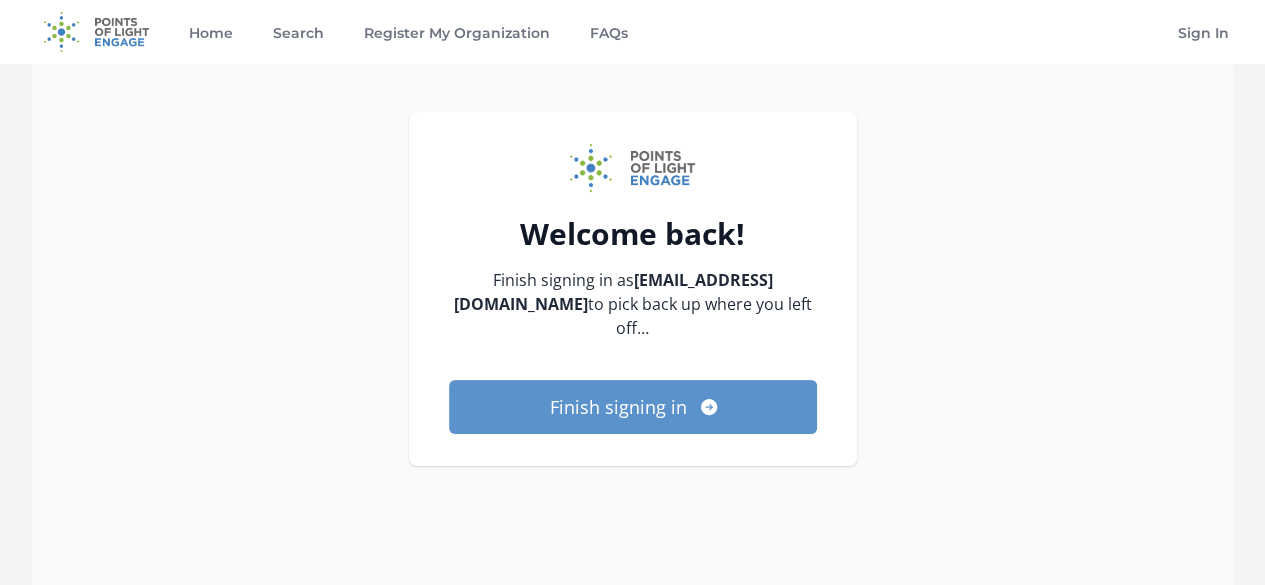 click on "Finish signing in" at bounding box center [633, 407] 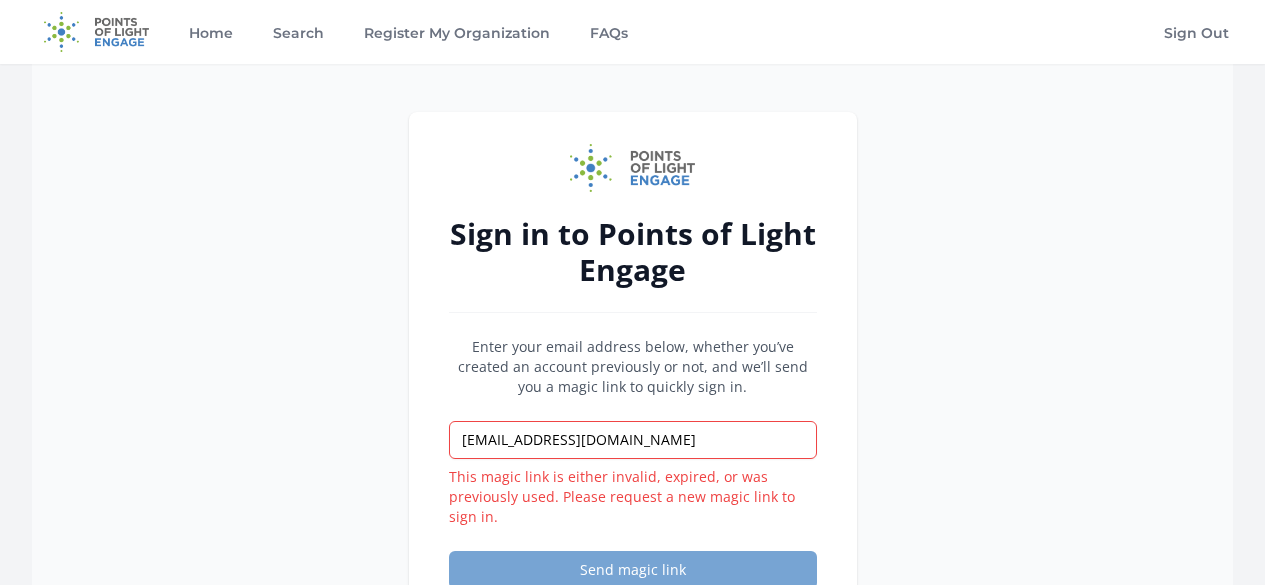 scroll, scrollTop: 0, scrollLeft: 0, axis: both 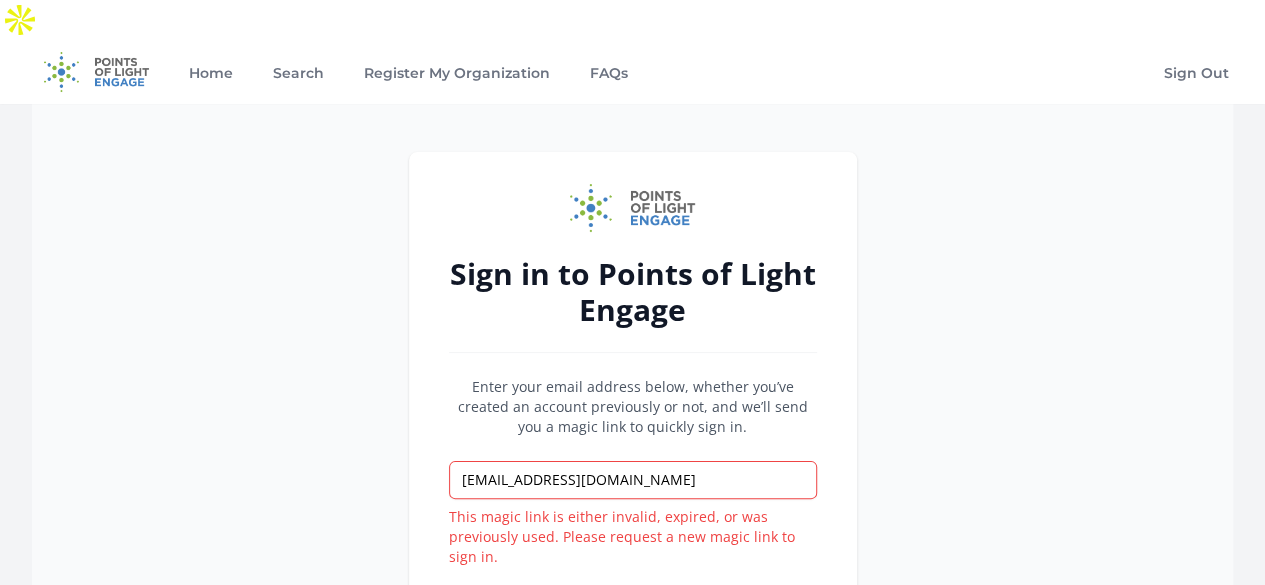 click on "Send magic link" at bounding box center (633, 610) 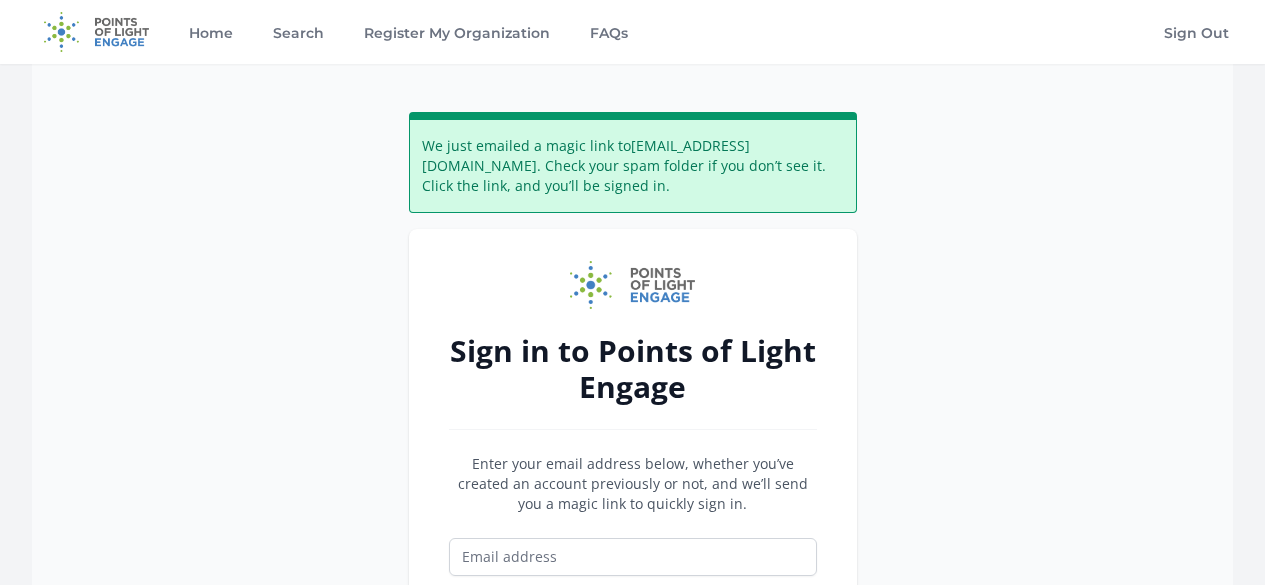 scroll, scrollTop: 0, scrollLeft: 0, axis: both 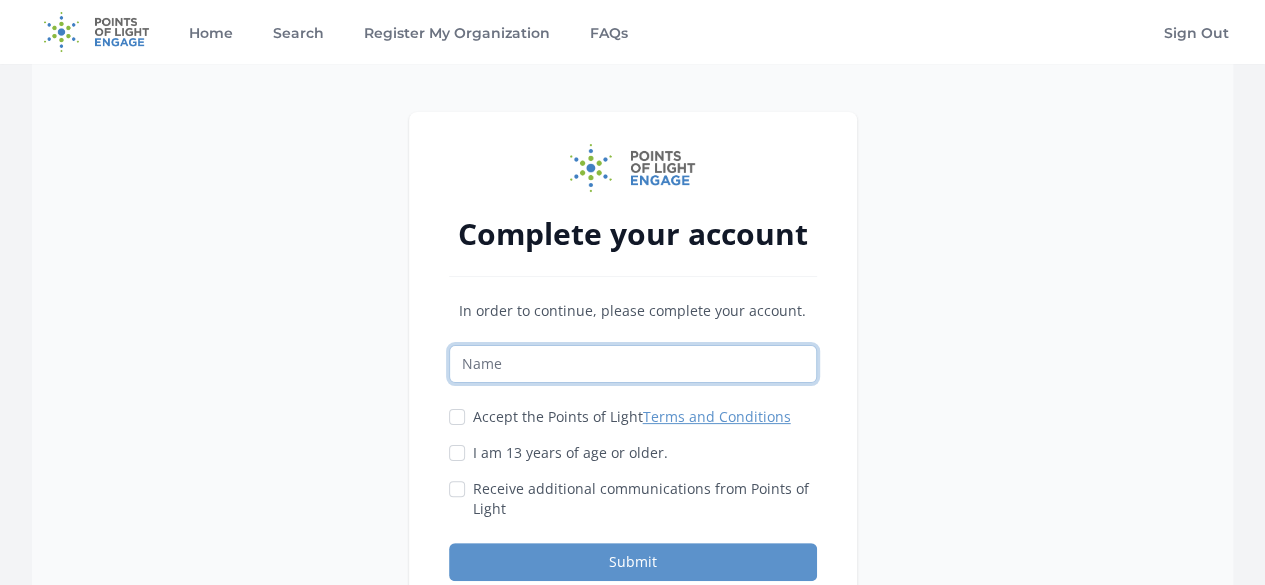 click at bounding box center (633, 364) 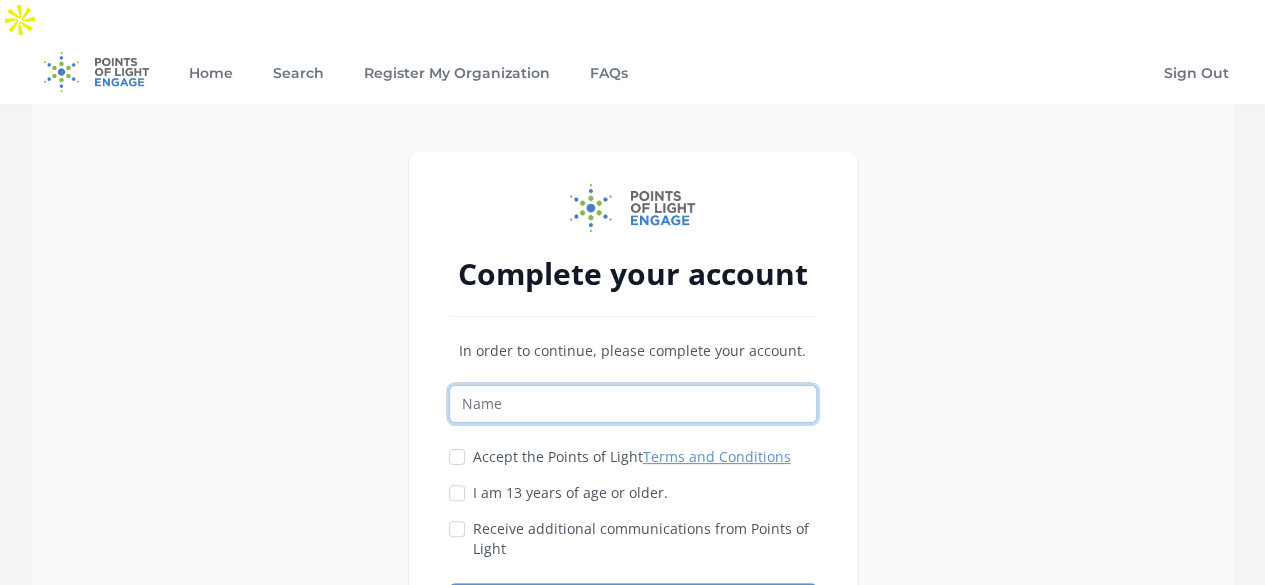 type on "LUCY MWIKALI" 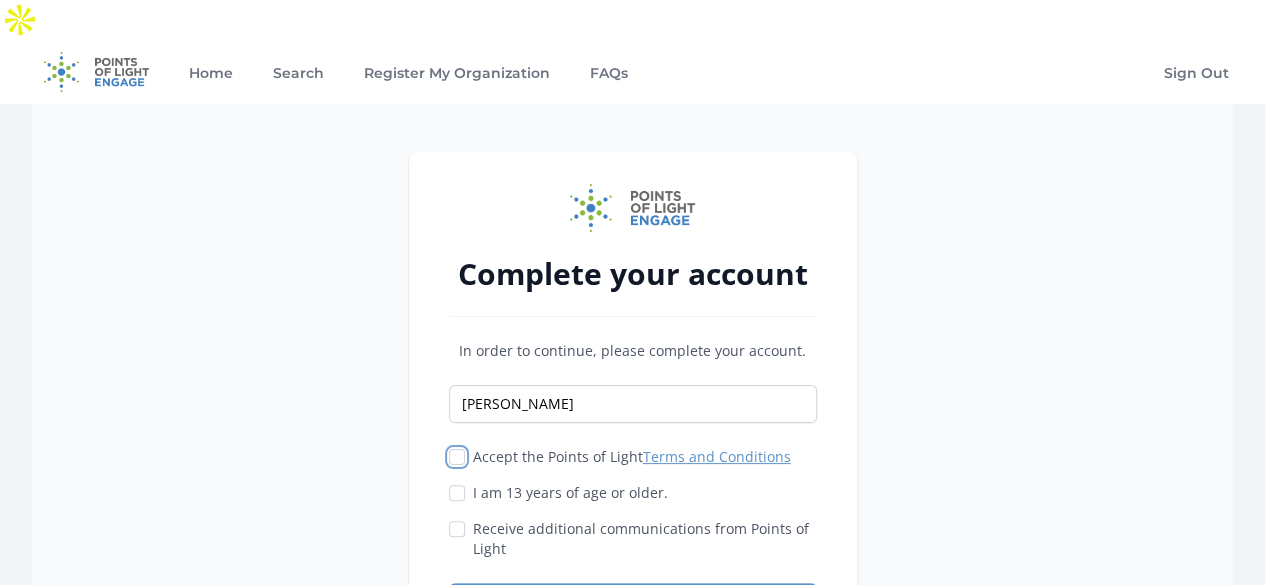 click on "Accept the Points of Light  Terms and Conditions" at bounding box center (457, 457) 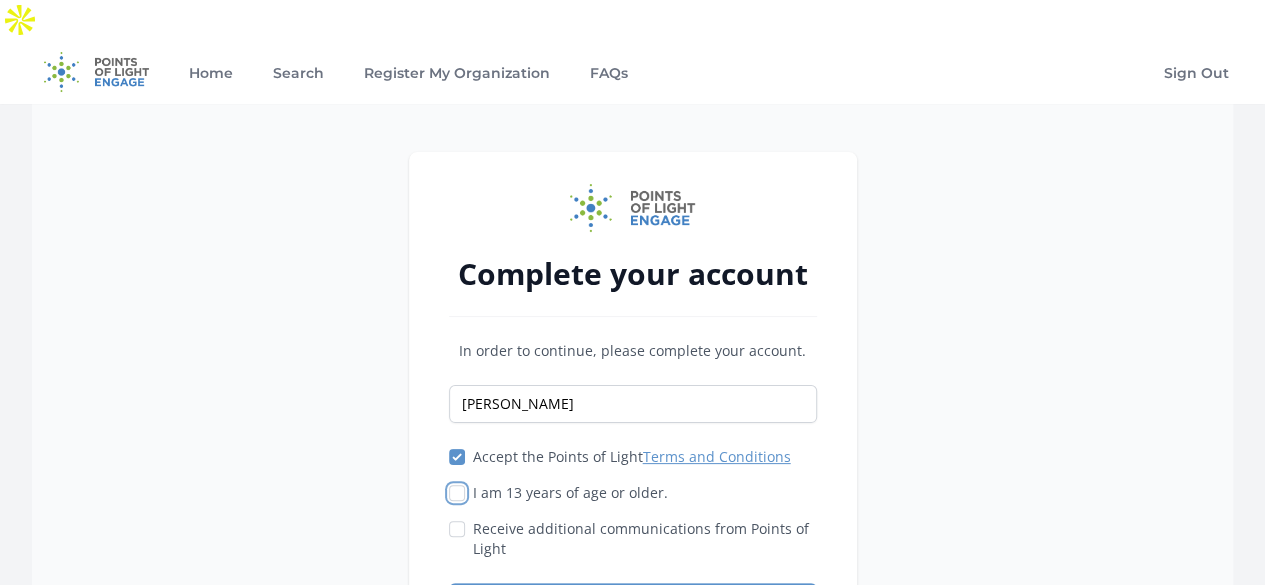 click on "I am 13 years of age or older." at bounding box center (457, 493) 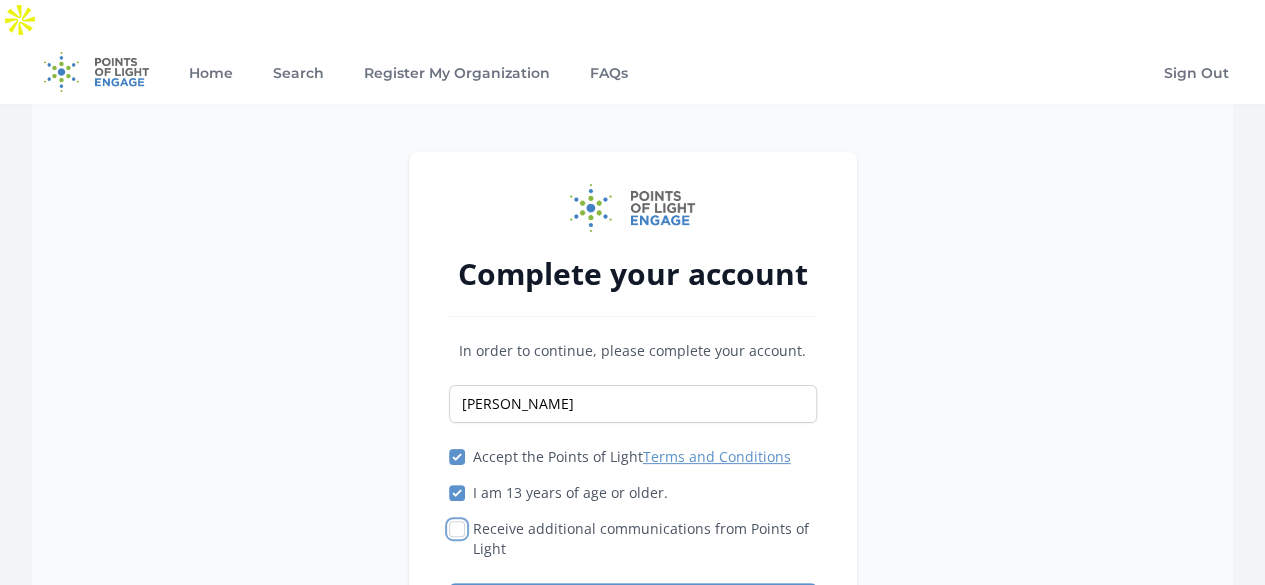 click on "Receive additional communications from Points of Light" at bounding box center [457, 529] 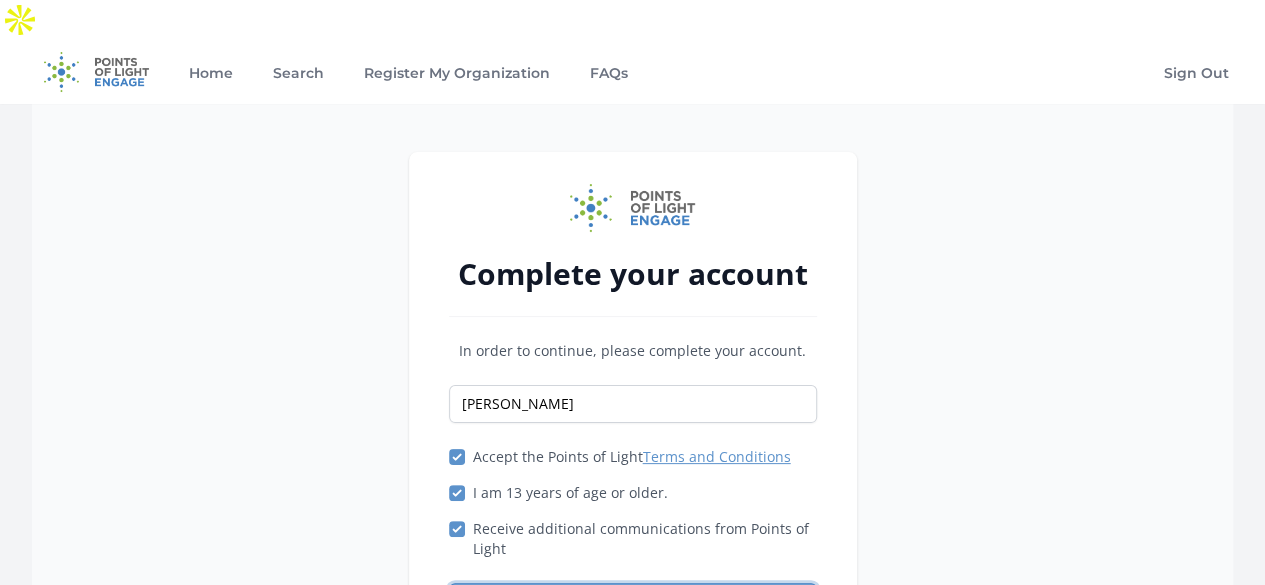 click on "Submit" at bounding box center (633, 602) 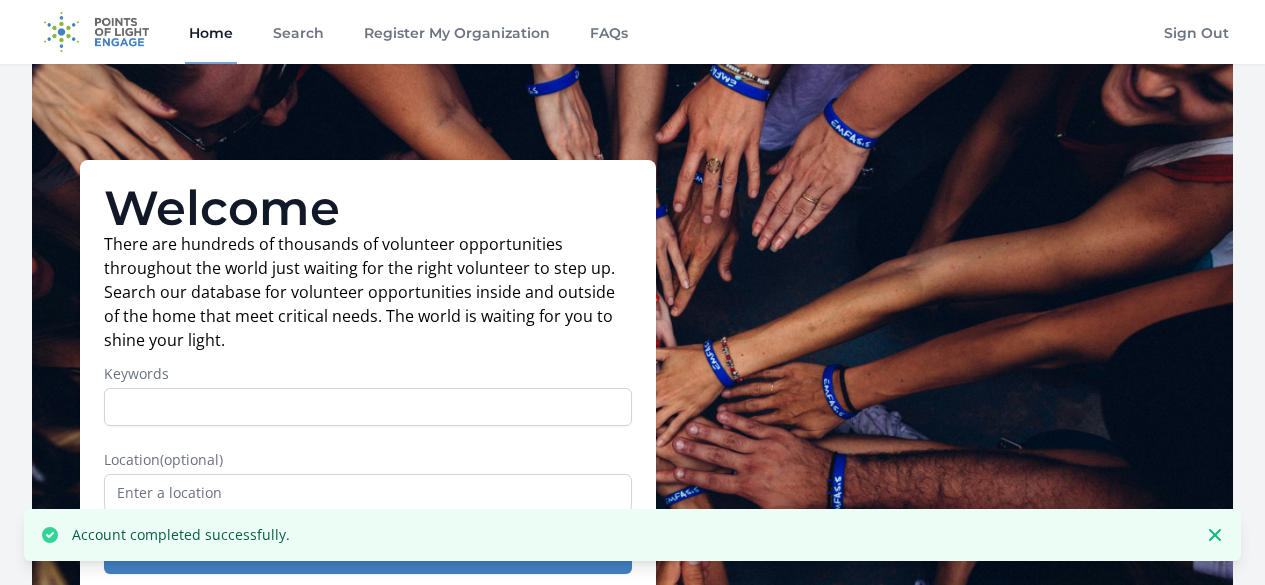 scroll, scrollTop: 0, scrollLeft: 0, axis: both 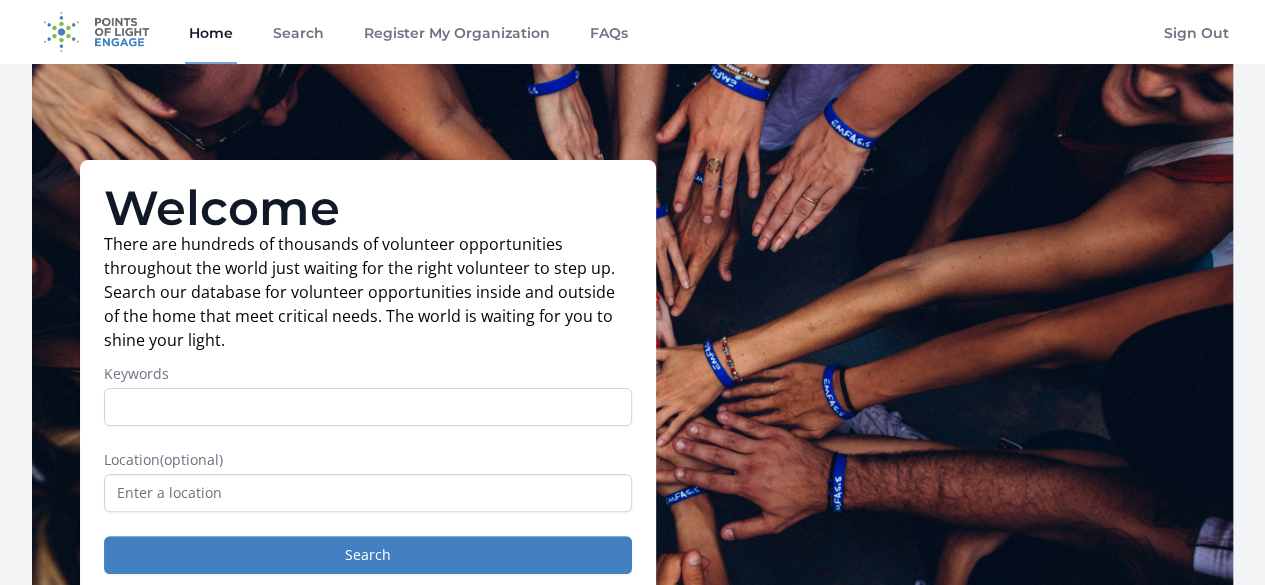click on "Home
Search
Register My Organization
FAQs
Sign Out" at bounding box center (632, 1219) 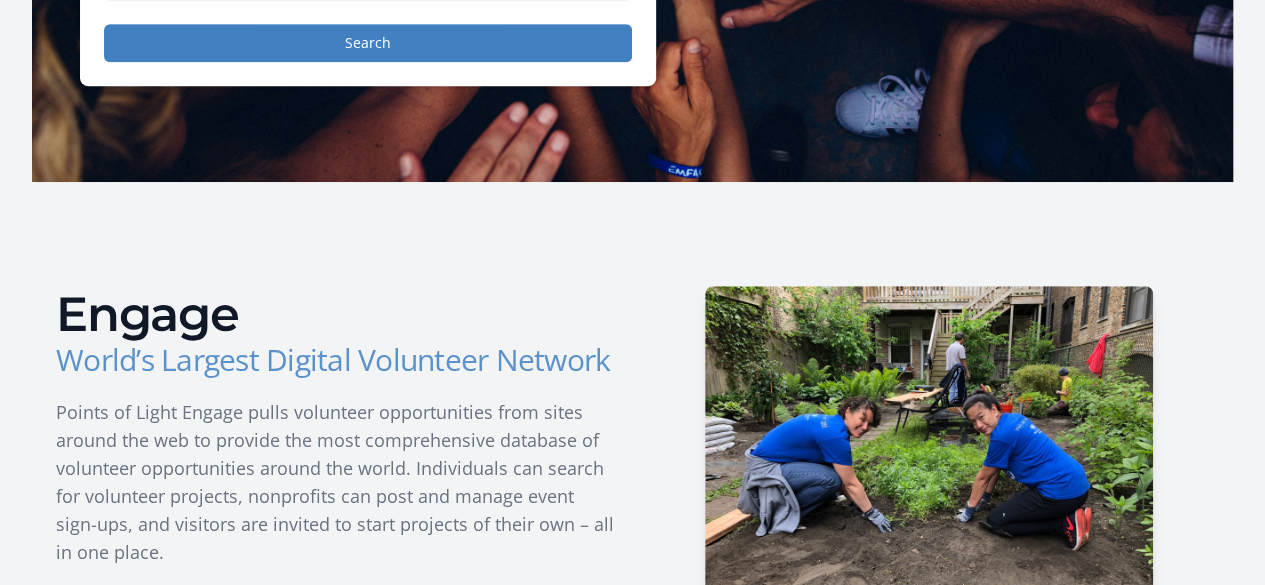 scroll, scrollTop: 1024, scrollLeft: 0, axis: vertical 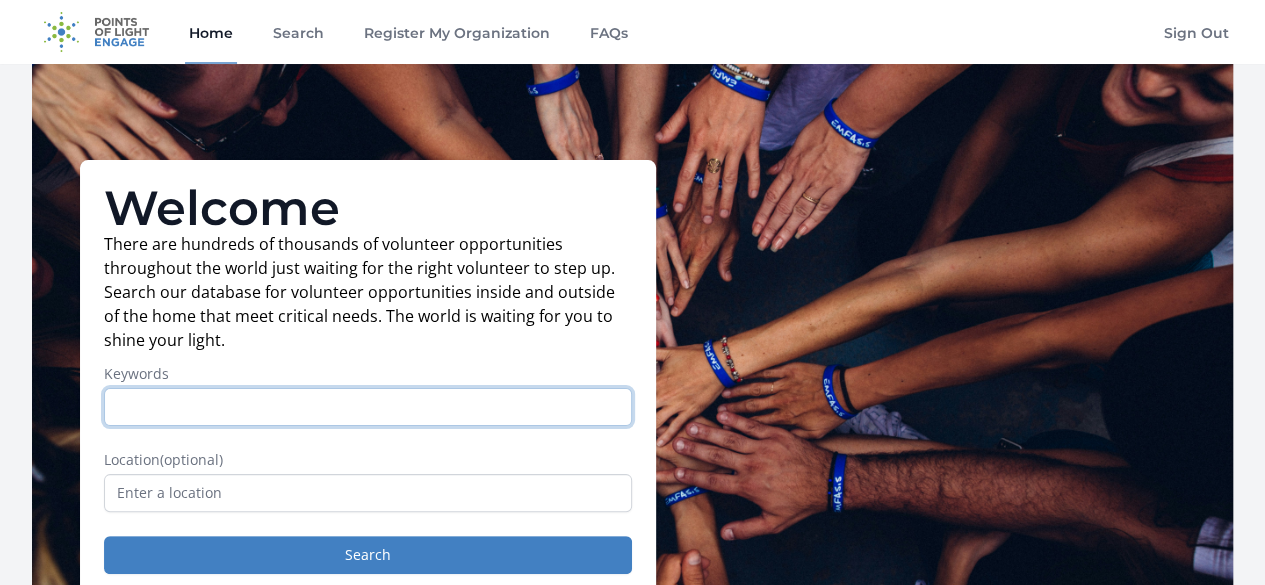 click on "Keywords" at bounding box center (368, 407) 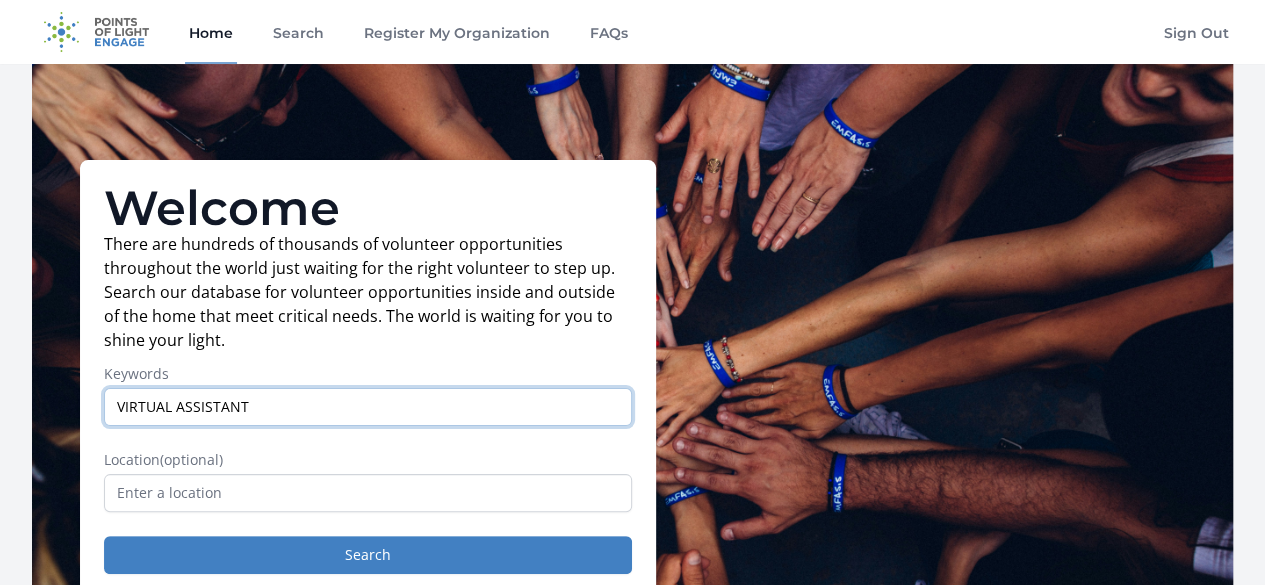 type on "VIRTUAL ASSISTANT" 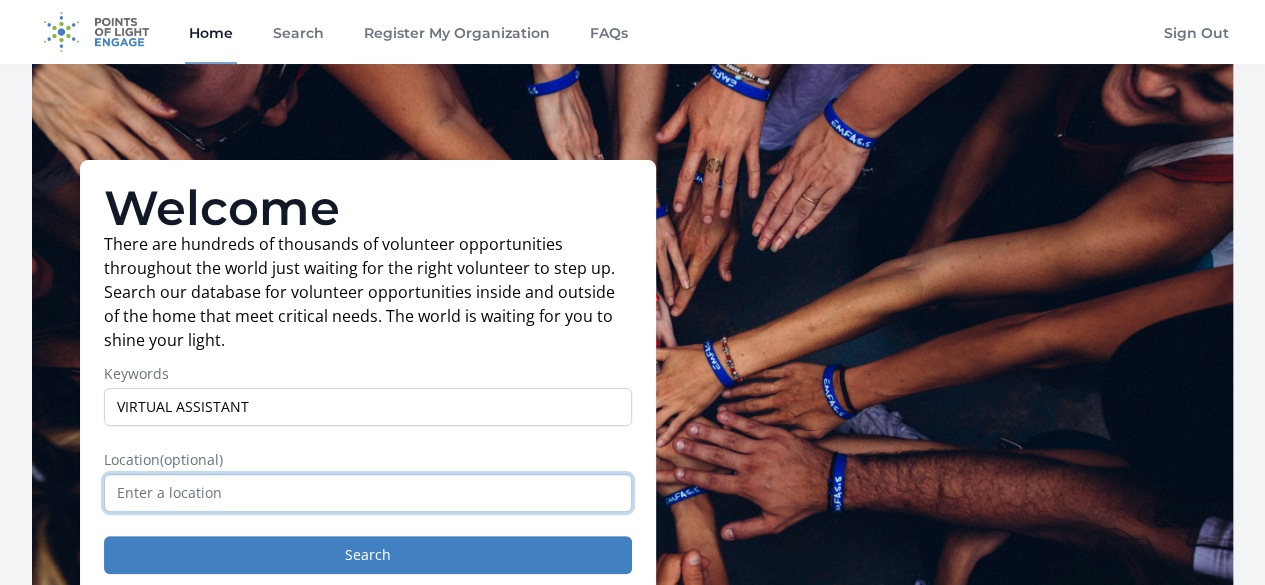 click at bounding box center [368, 493] 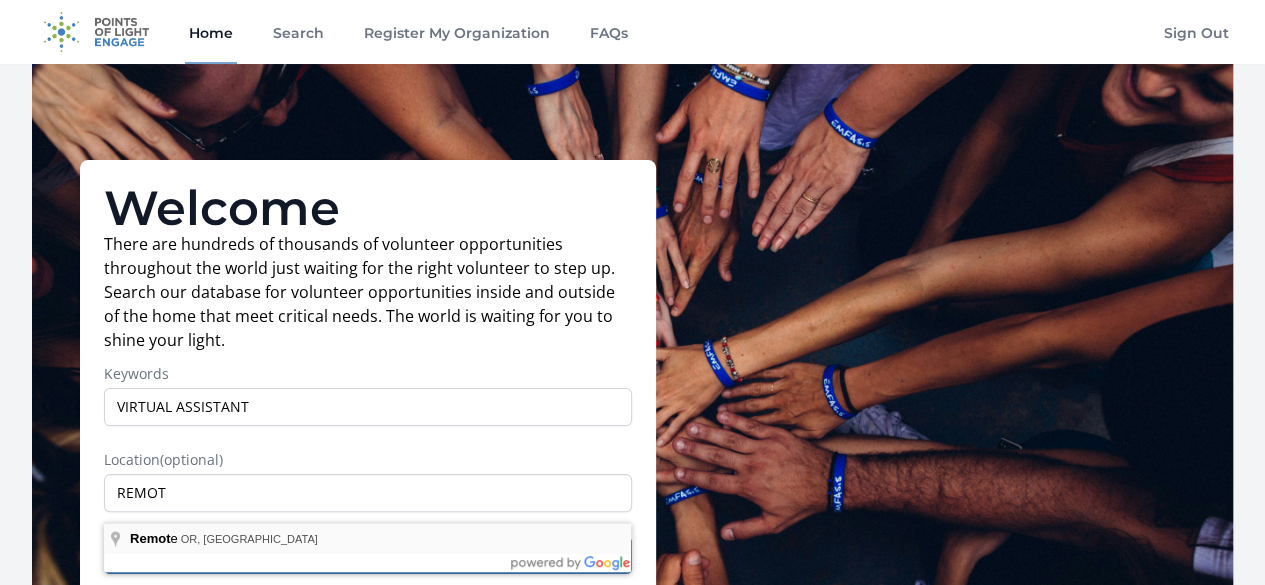 type on "Remote, OR, USA" 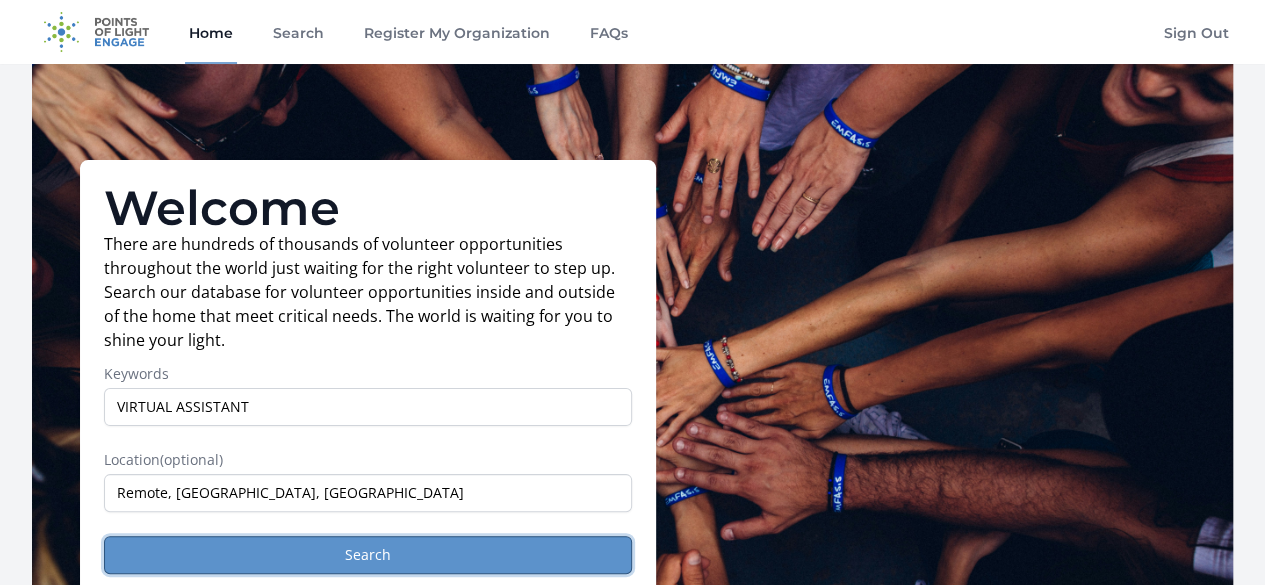 click on "Search" at bounding box center (368, 555) 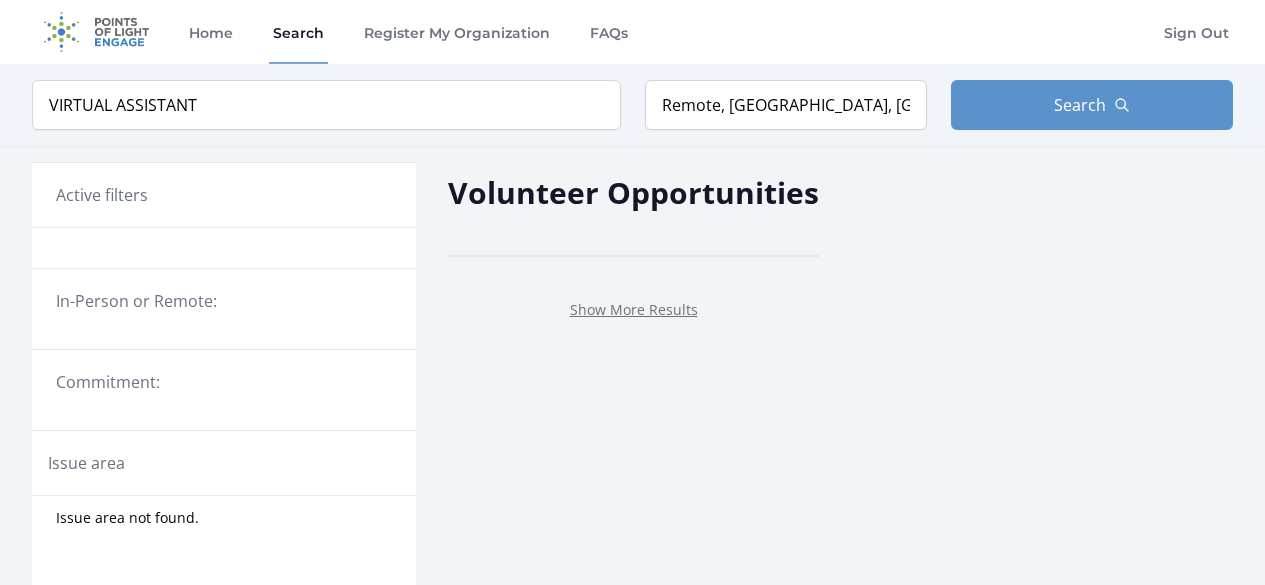 scroll, scrollTop: 0, scrollLeft: 0, axis: both 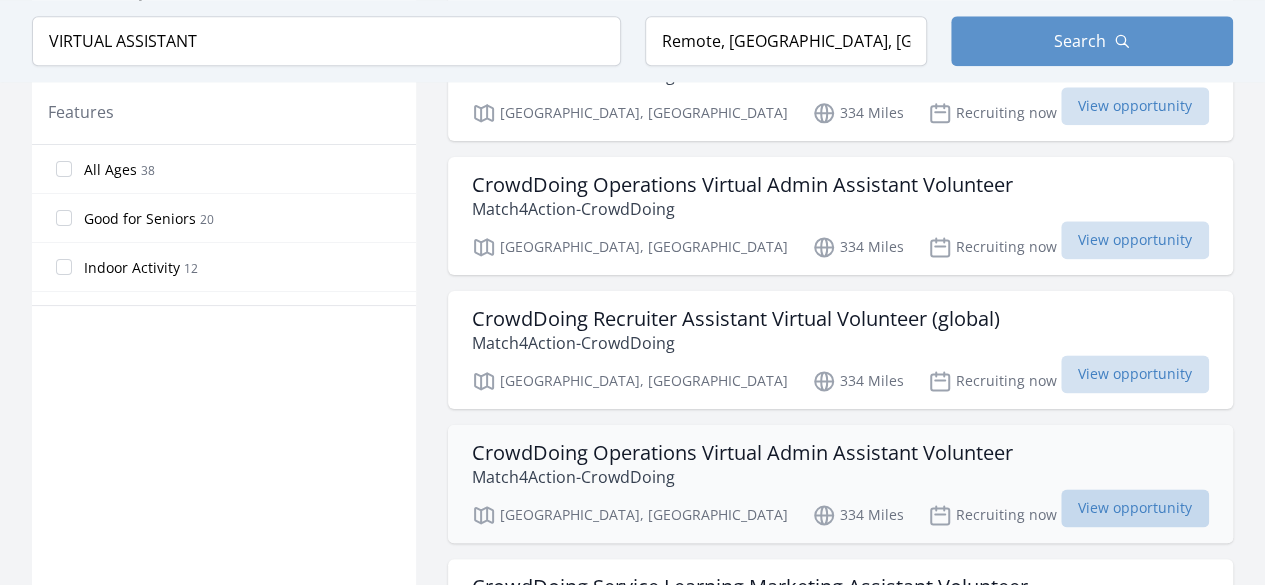 click on "View opportunity" at bounding box center (1135, 508) 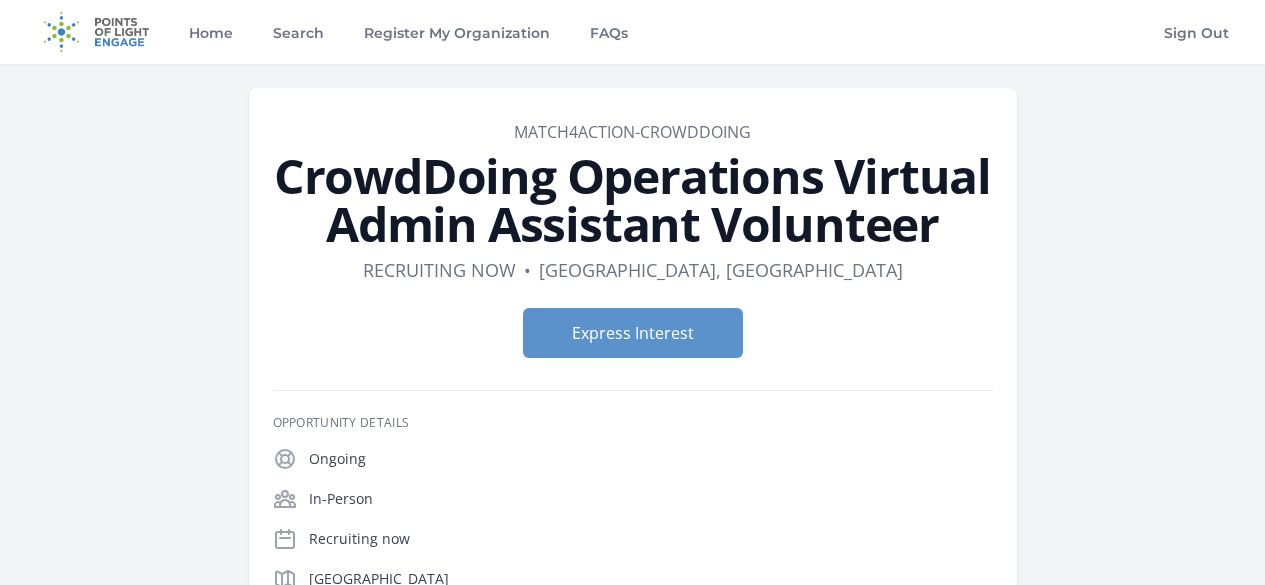 scroll, scrollTop: 0, scrollLeft: 0, axis: both 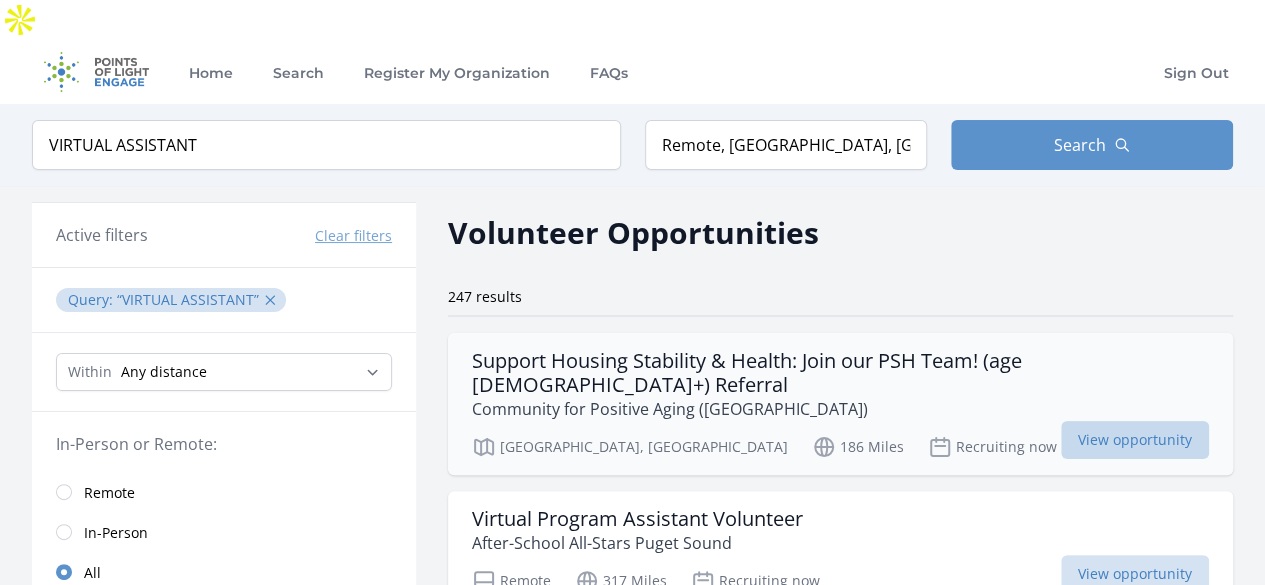 click on "View opportunity" at bounding box center [1135, 440] 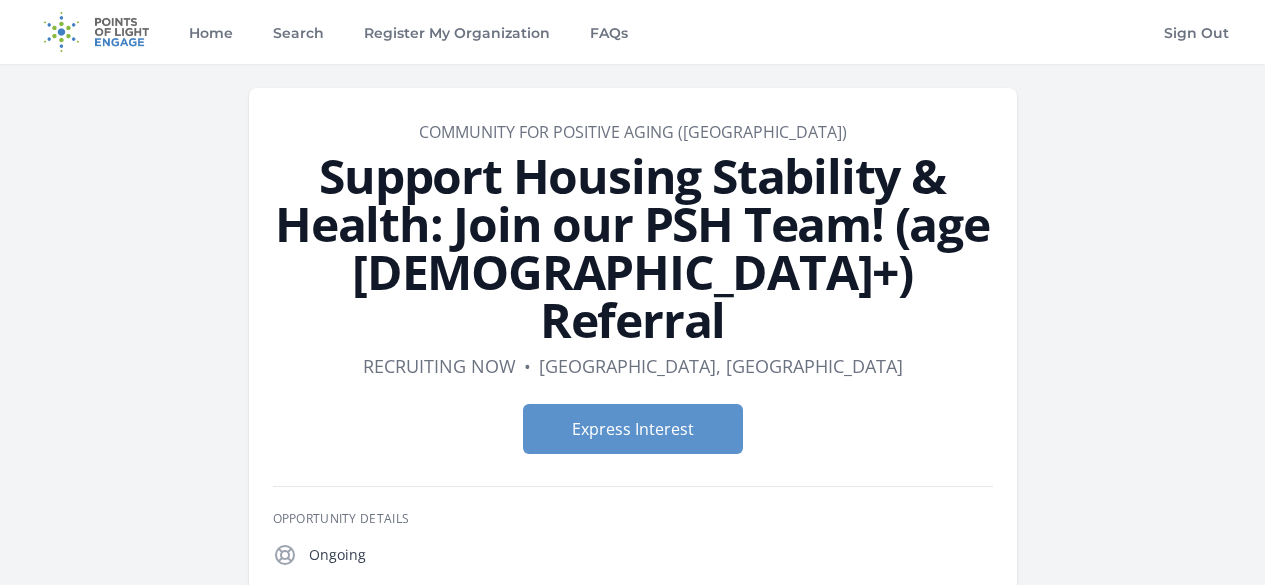 scroll, scrollTop: 0, scrollLeft: 0, axis: both 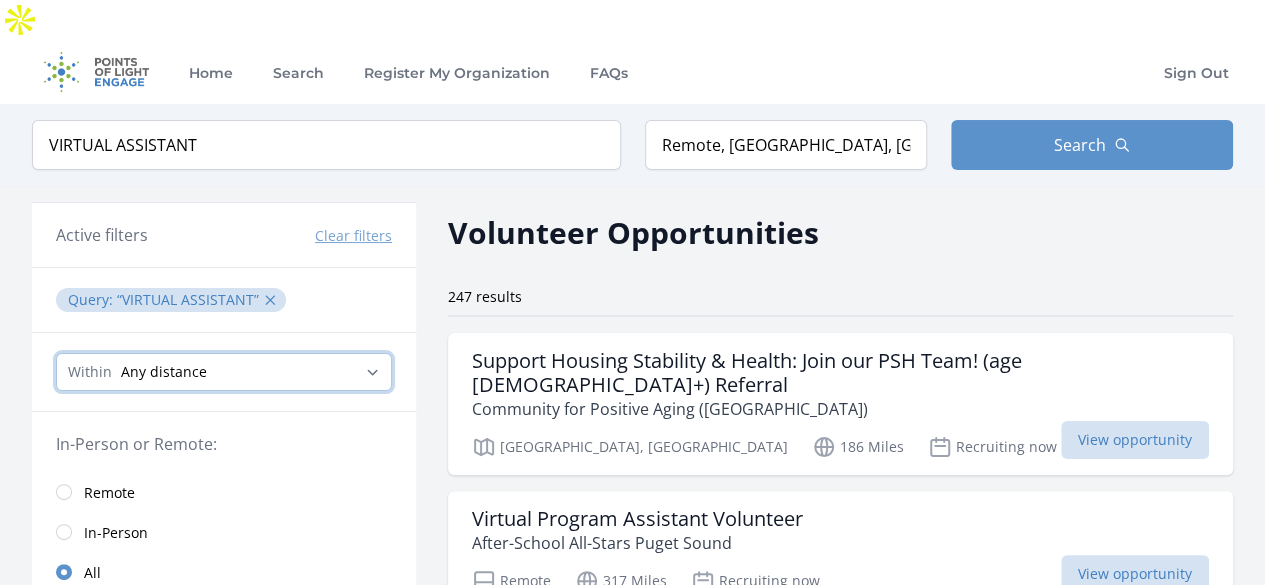 click on "Any distance , 5 Miles , 20 Miles , 50 Miles , 100 Miles" at bounding box center (224, 372) 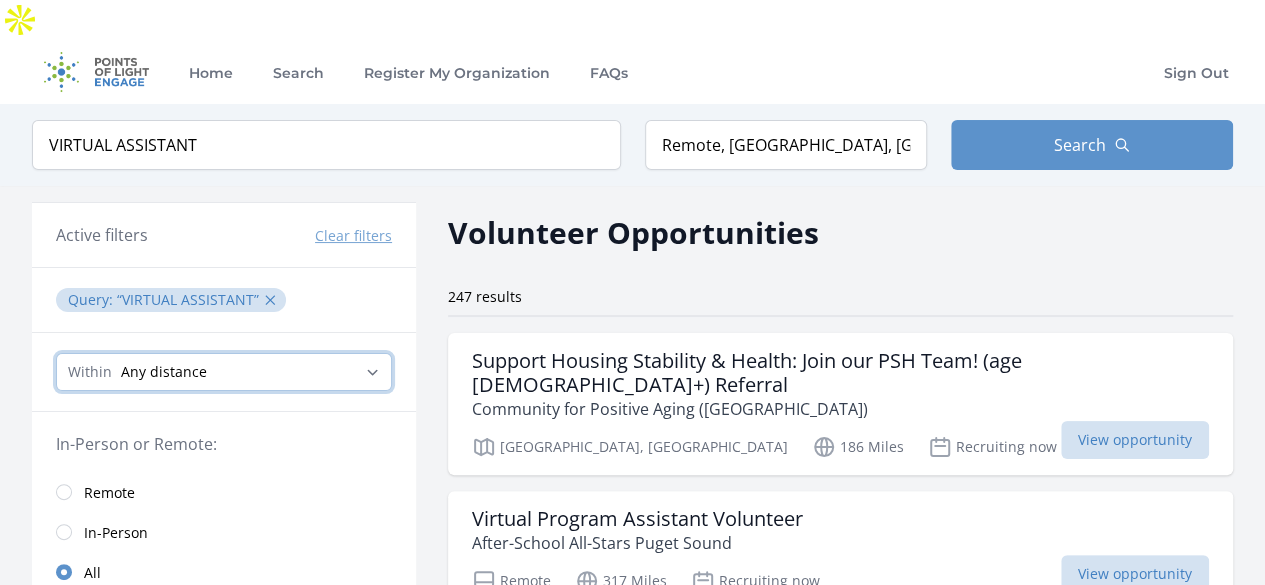 click on "Any distance , 5 Miles , 20 Miles , 50 Miles , 100 Miles" at bounding box center [224, 372] 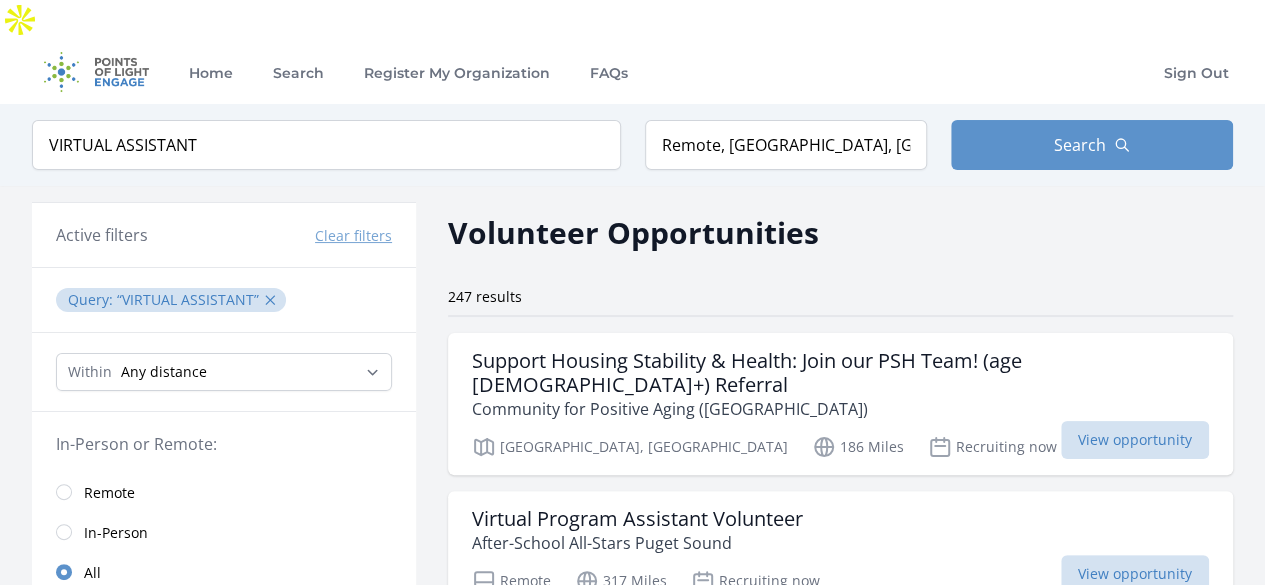 click on "Remote" at bounding box center [224, 492] 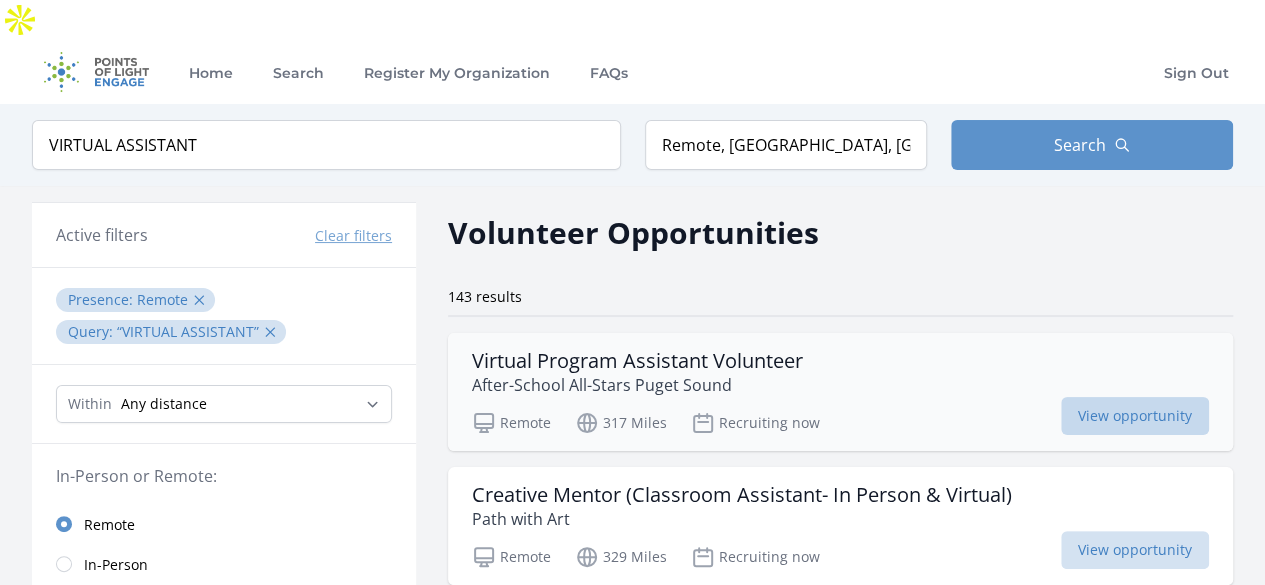 click on "View opportunity" at bounding box center (1135, 416) 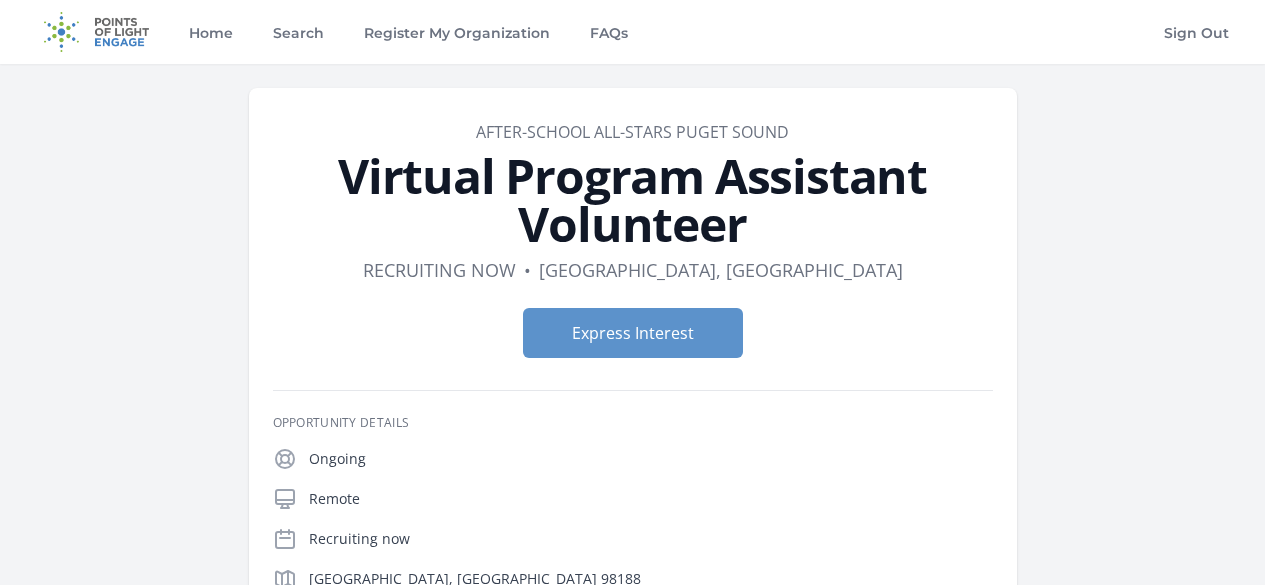 scroll, scrollTop: 0, scrollLeft: 0, axis: both 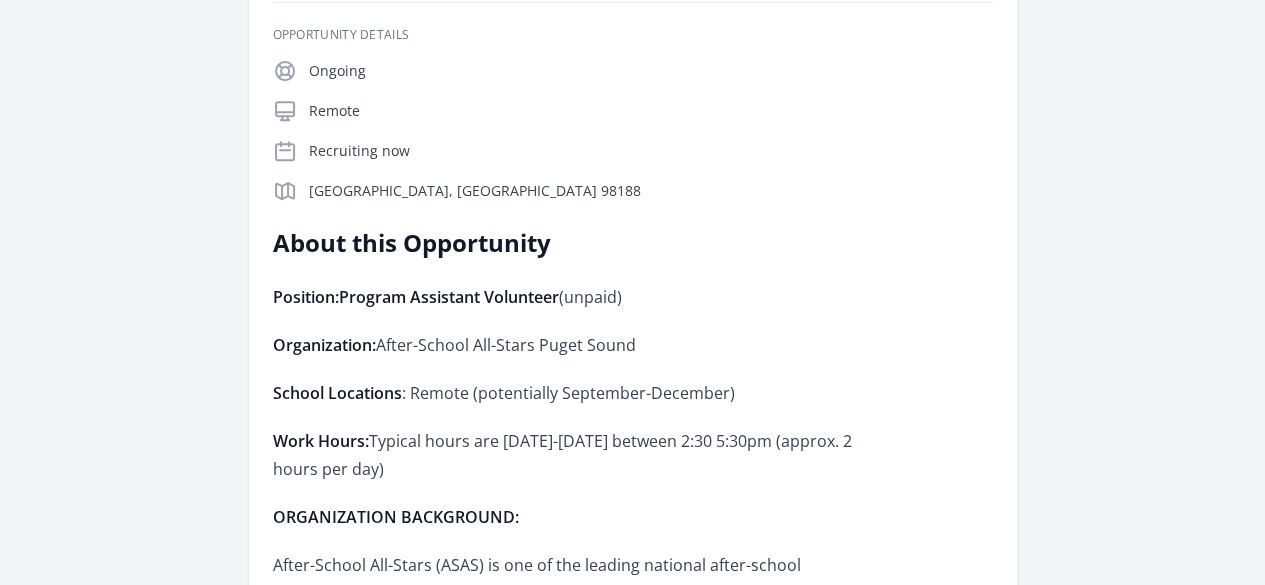 click on "Home
Search
Register My Organization
FAQs
Sign Out" at bounding box center (632, 2070) 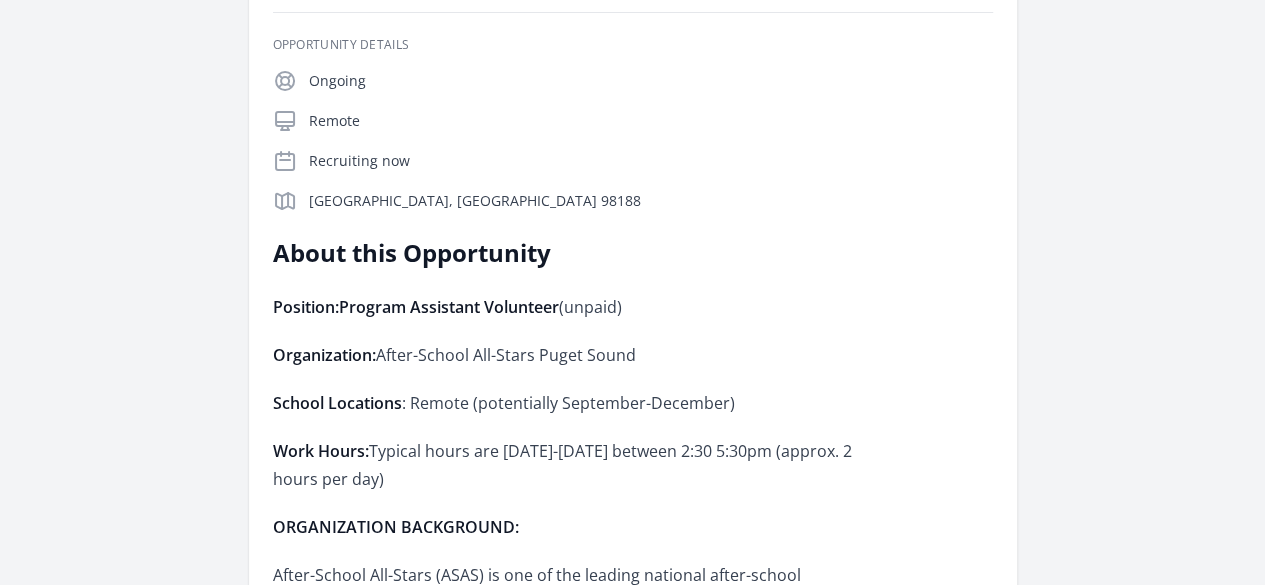 scroll, scrollTop: 0, scrollLeft: 0, axis: both 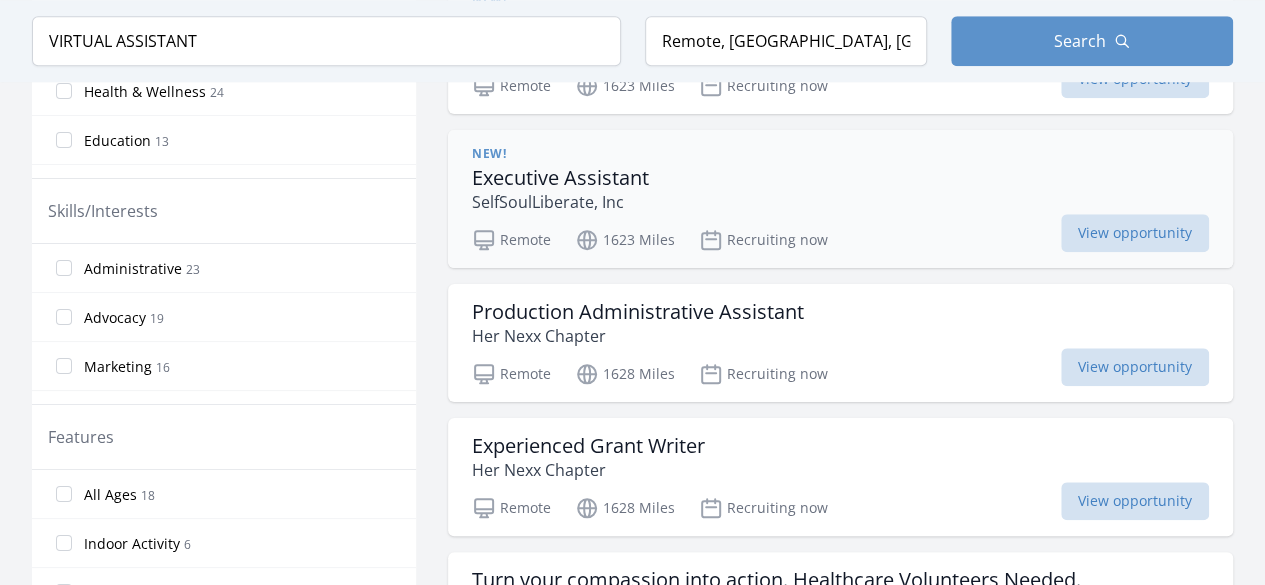 click on "Executive Assistant" at bounding box center [560, 178] 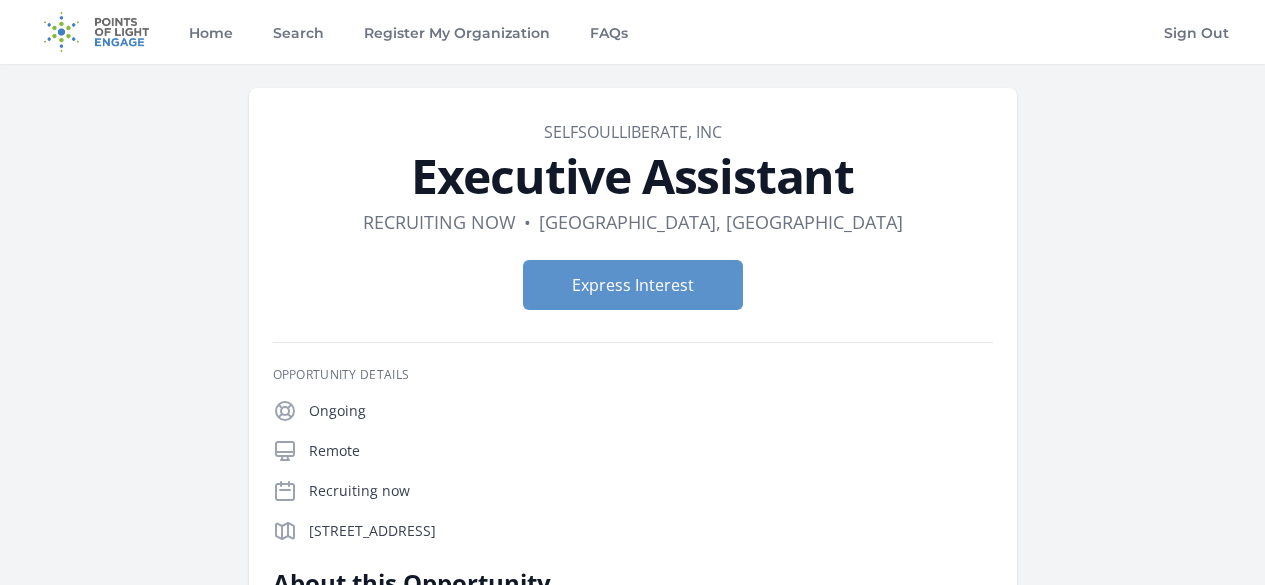 scroll, scrollTop: 0, scrollLeft: 0, axis: both 